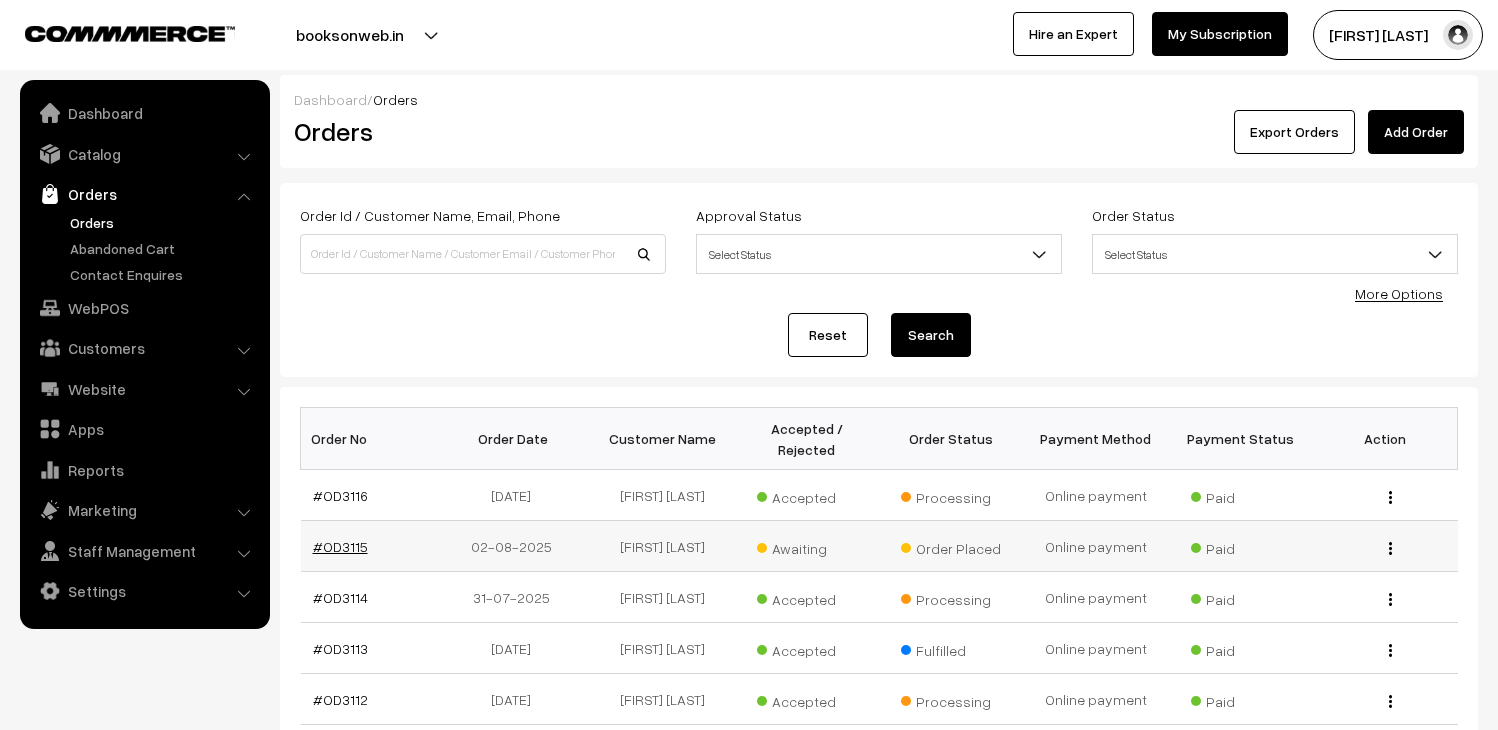 scroll, scrollTop: 0, scrollLeft: 0, axis: both 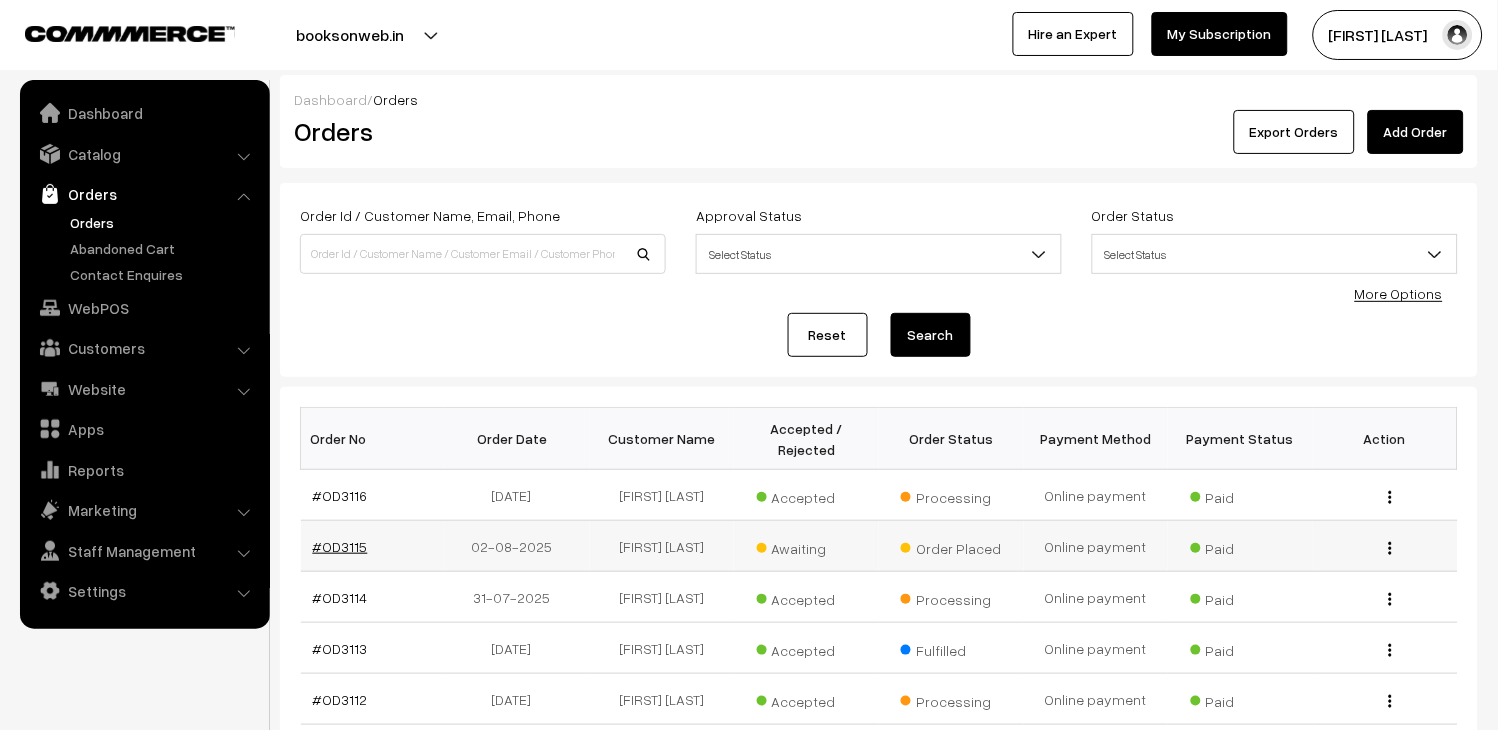 click on "#OD3115" at bounding box center [340, 546] 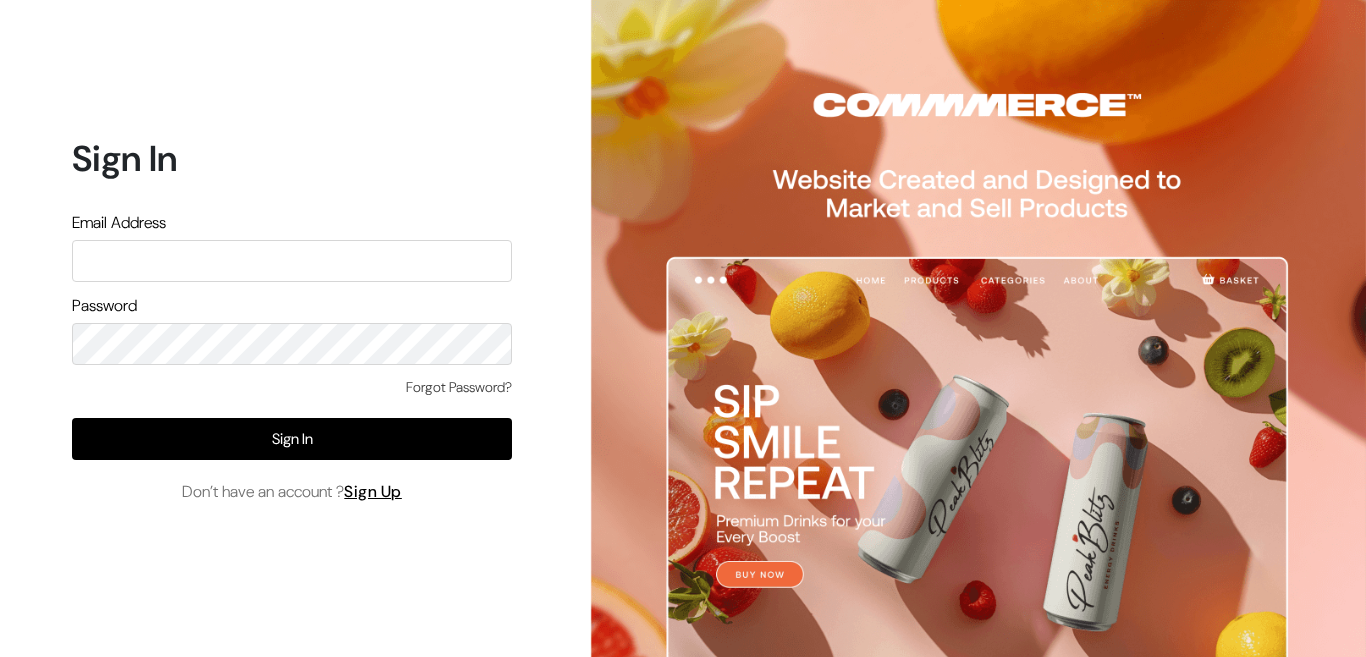 scroll, scrollTop: 0, scrollLeft: 0, axis: both 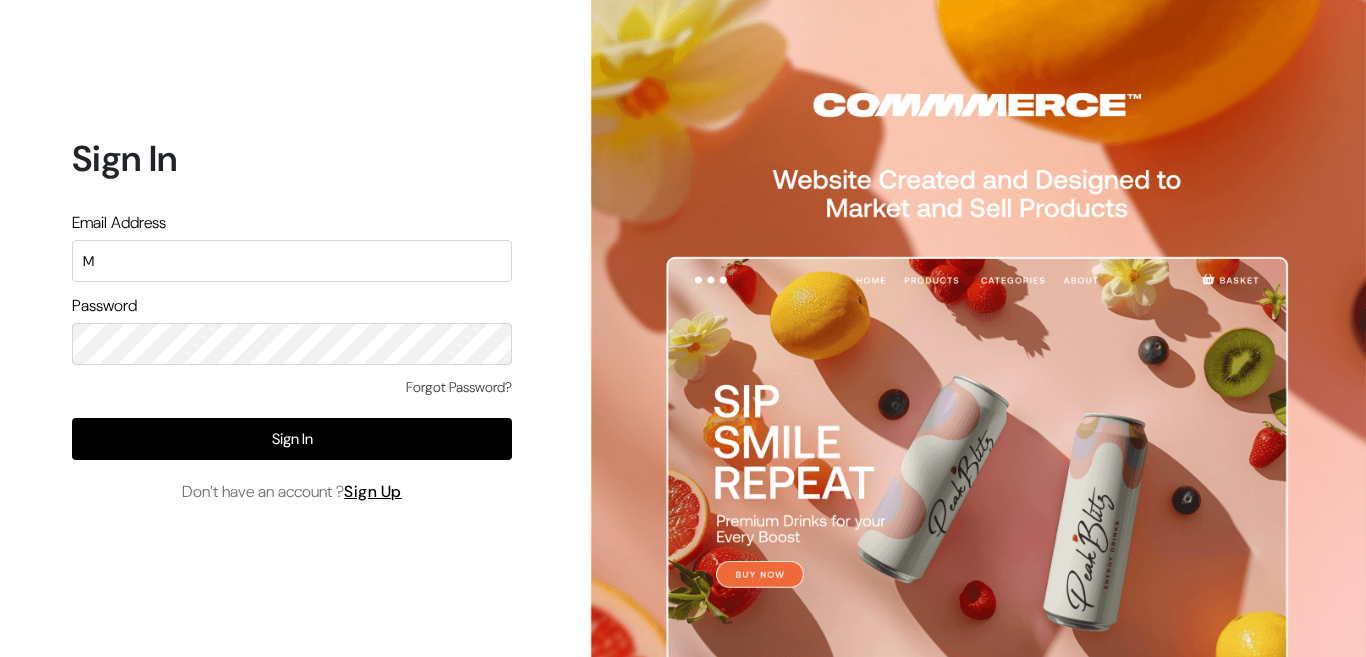 type on "M" 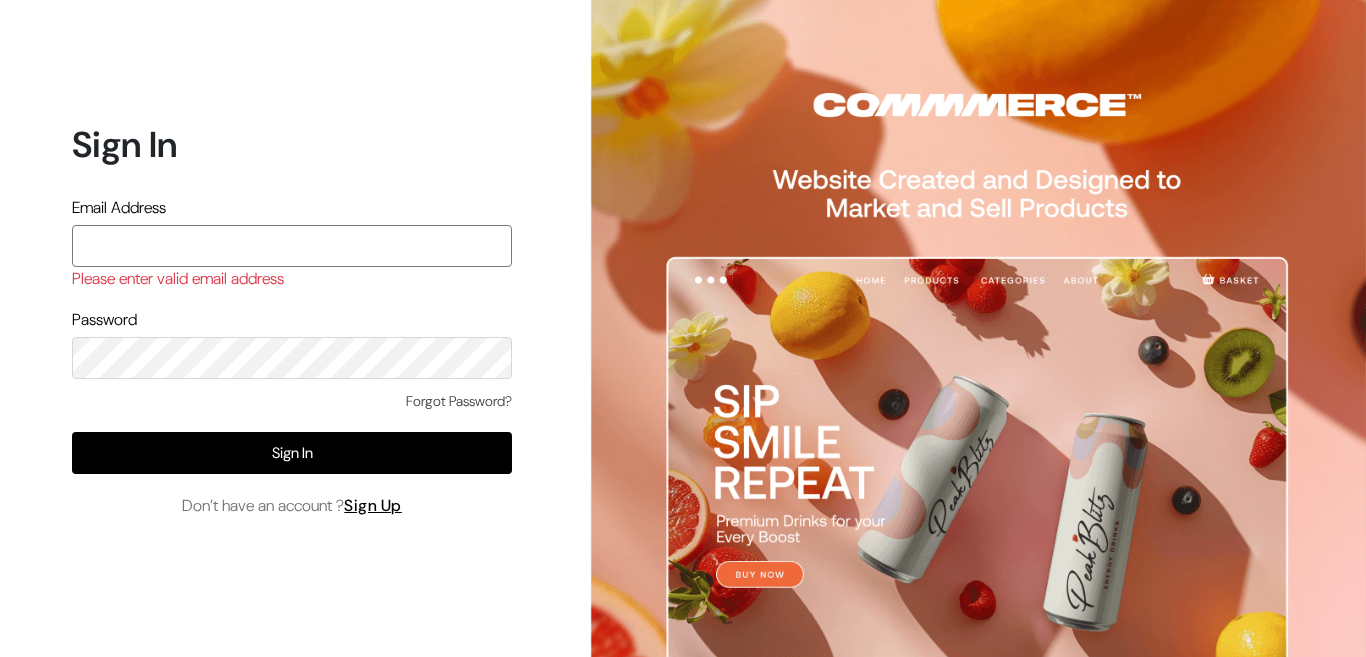 paste on "madhuresh.shah@shahbookhouse.com" 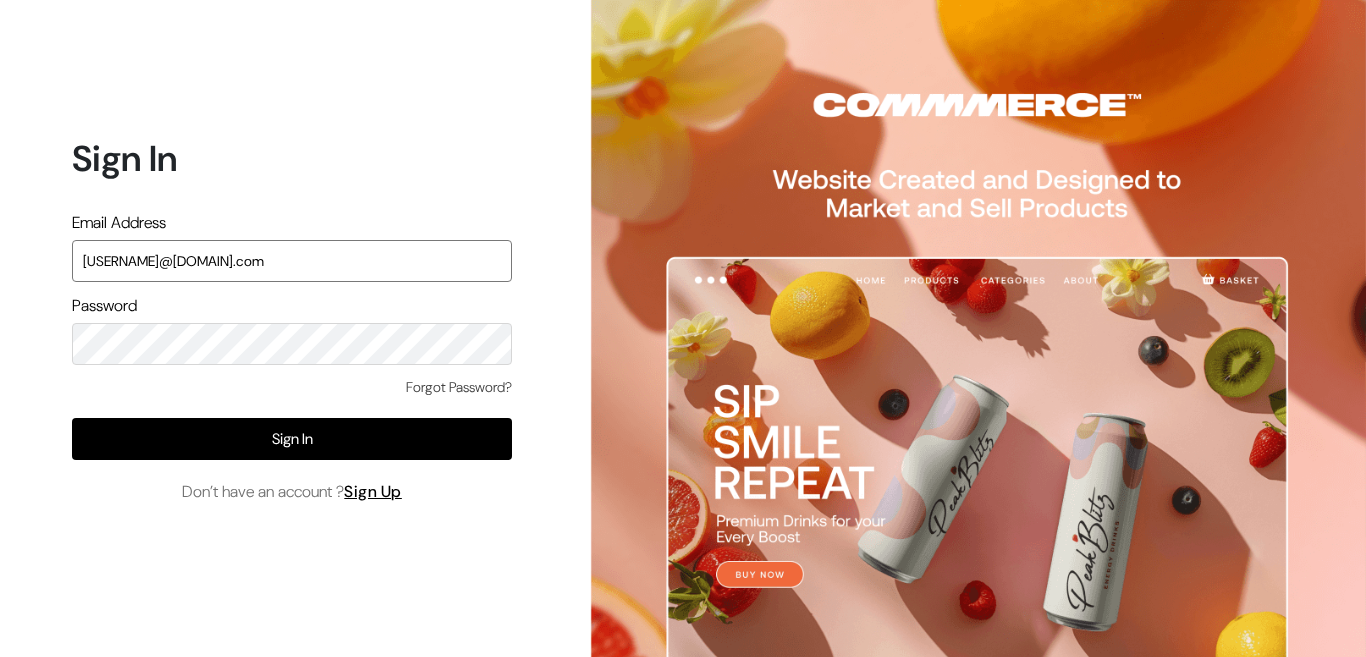 type on "madhuresh.shah@shahbookhouse.com" 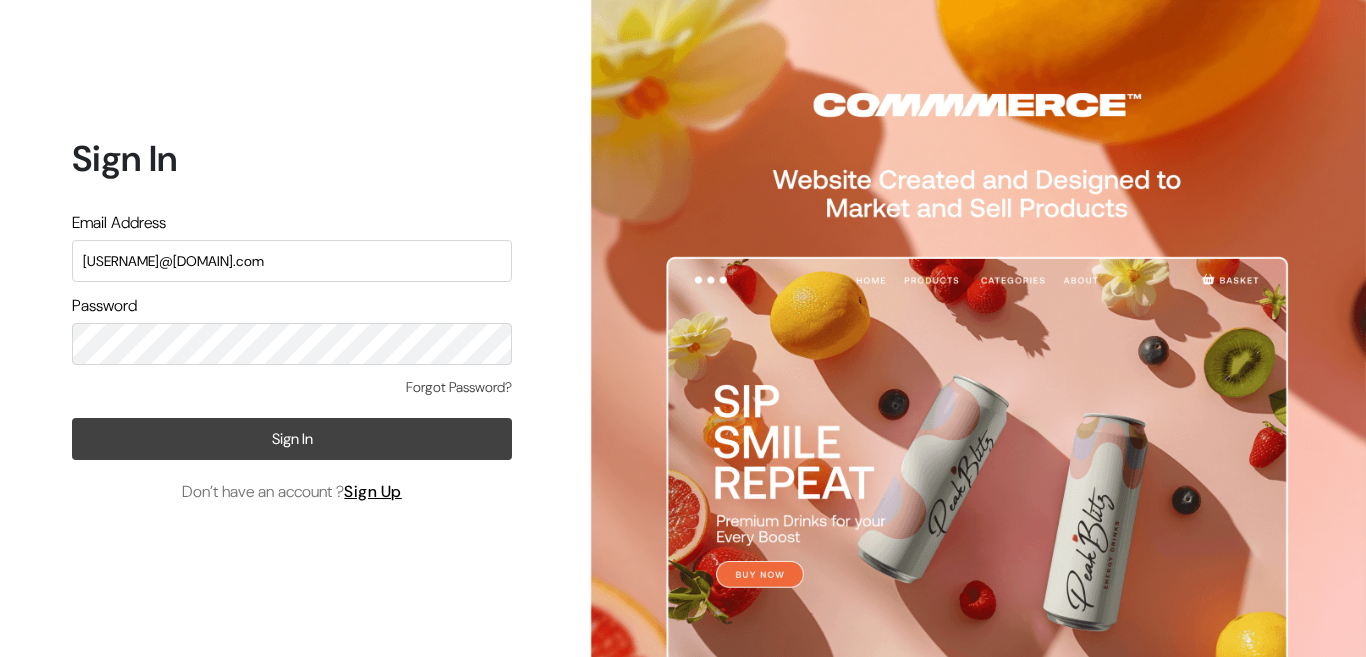 click on "Sign In" at bounding box center (292, 439) 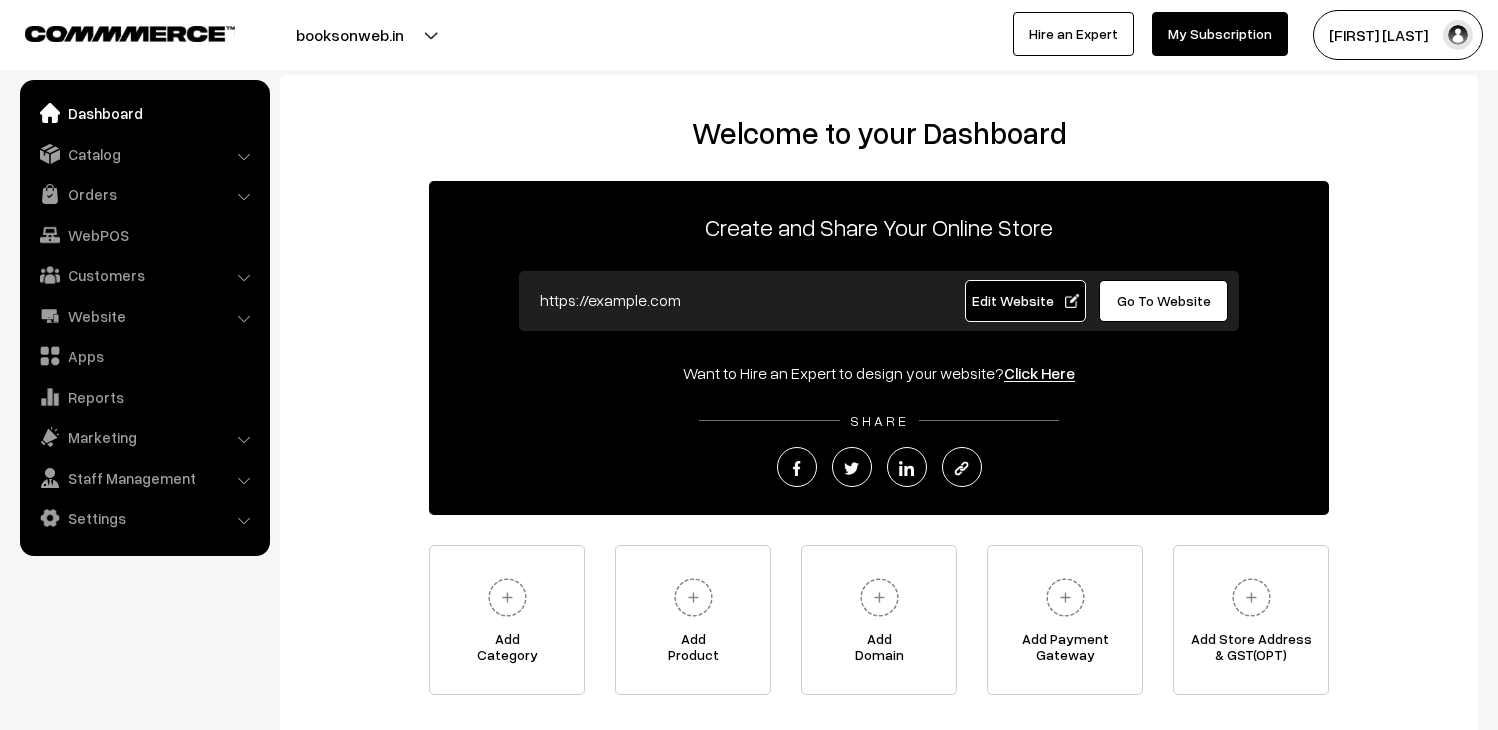 scroll, scrollTop: 0, scrollLeft: 0, axis: both 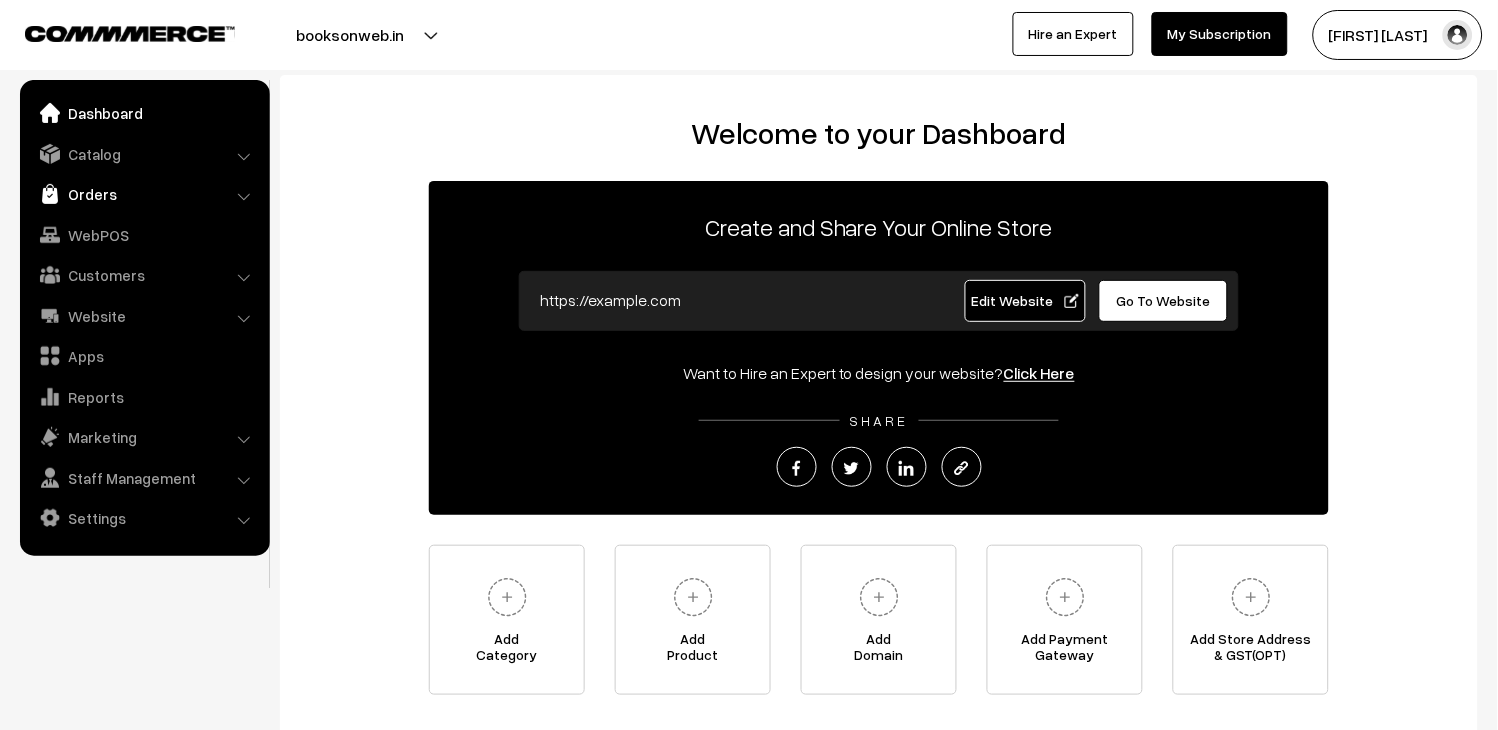 click on "Orders" at bounding box center (144, 194) 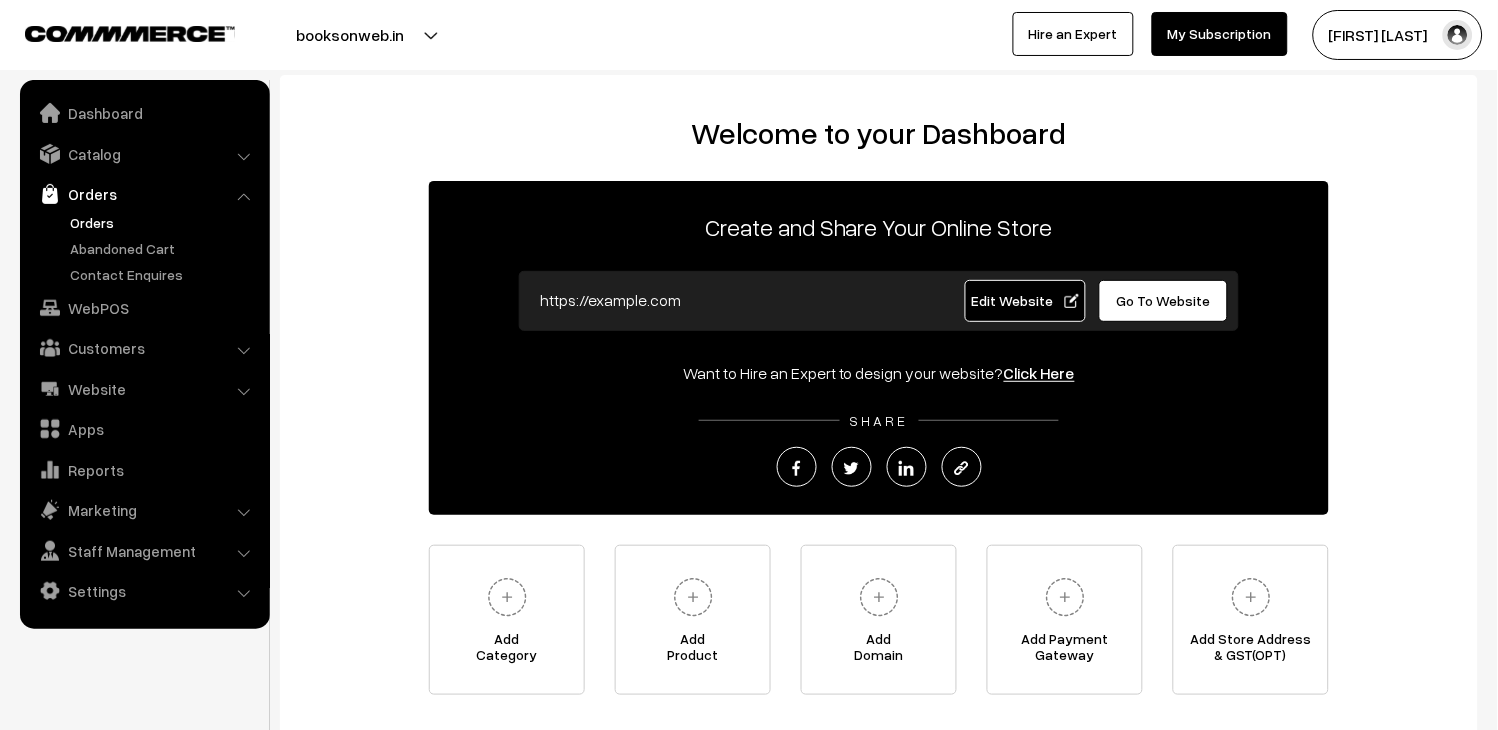 click on "Orders" at bounding box center [164, 222] 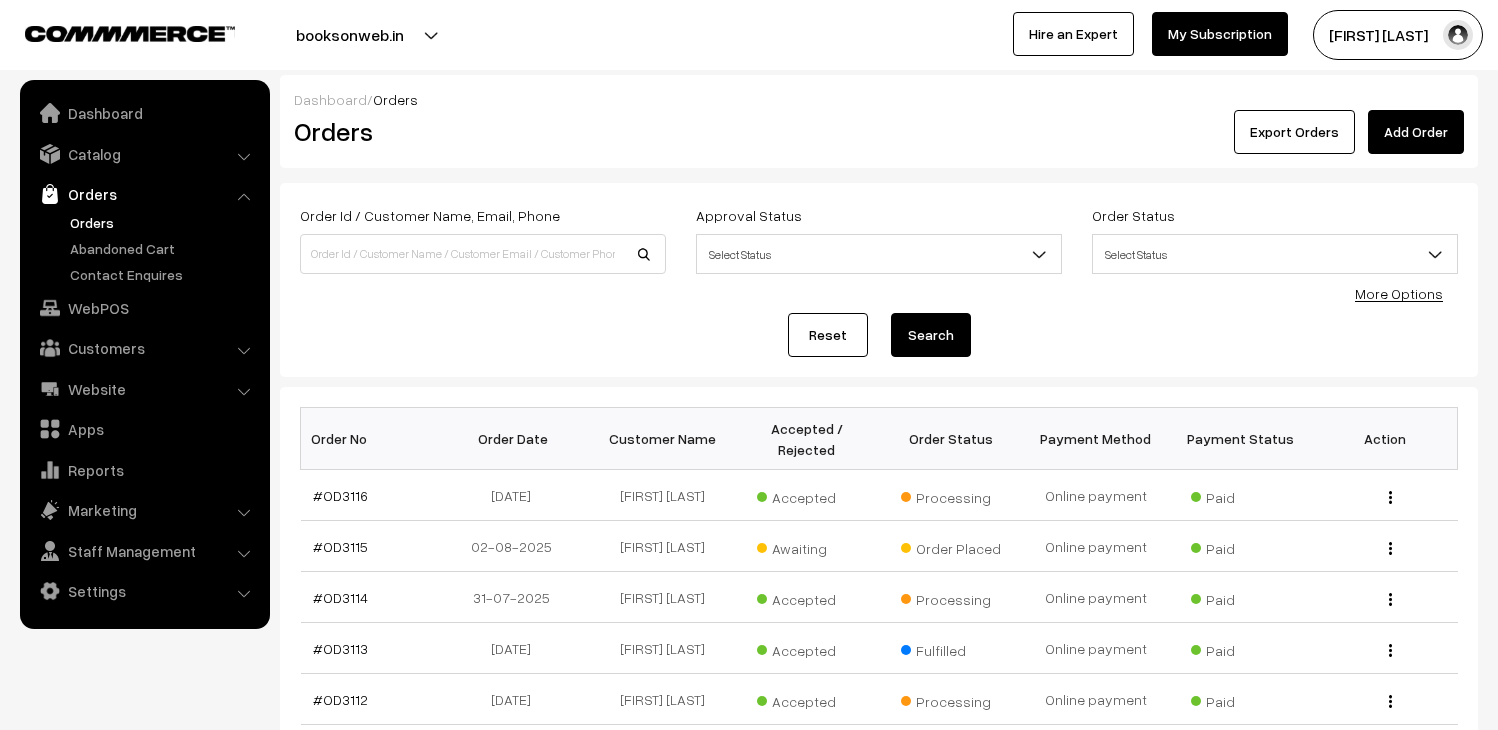 scroll, scrollTop: 0, scrollLeft: 0, axis: both 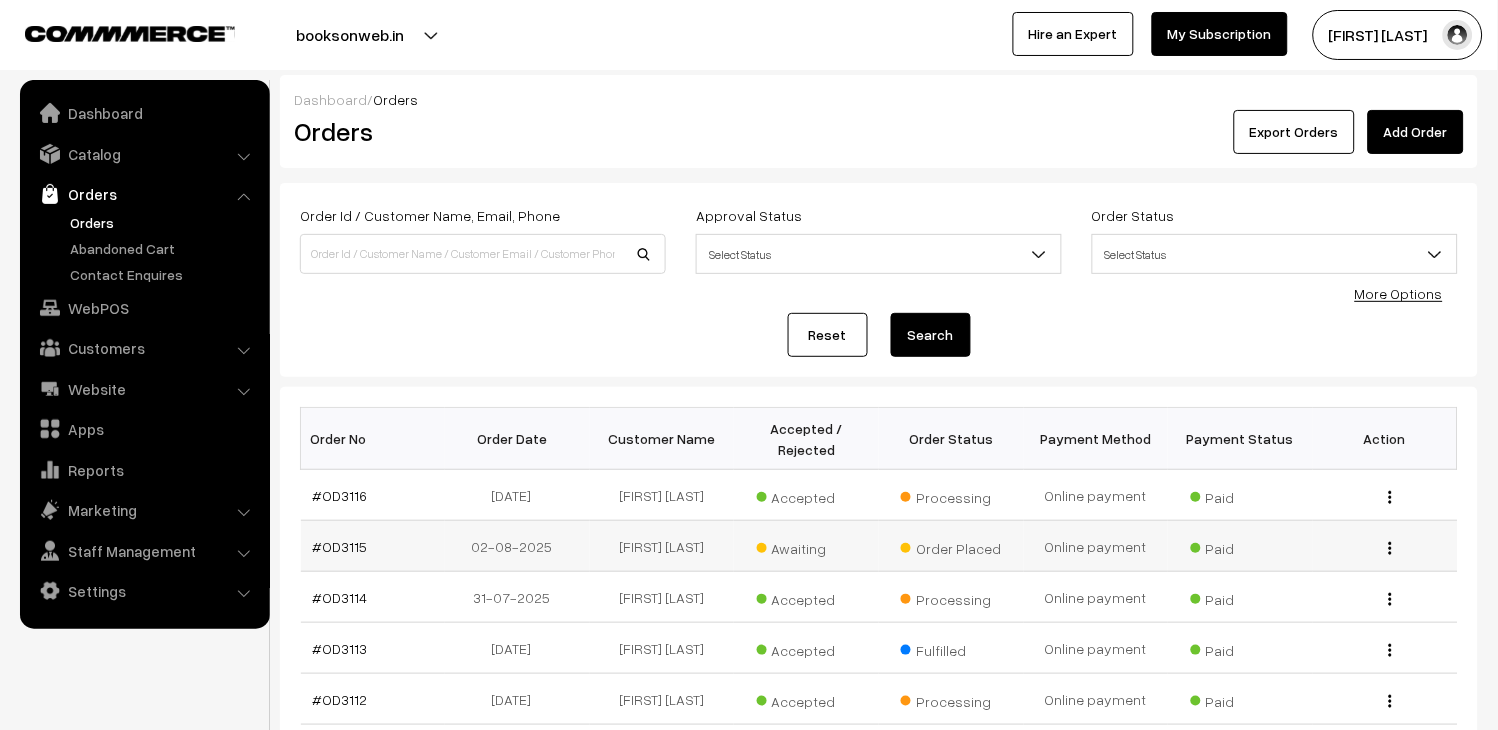 click on "#OD3115" at bounding box center [373, 546] 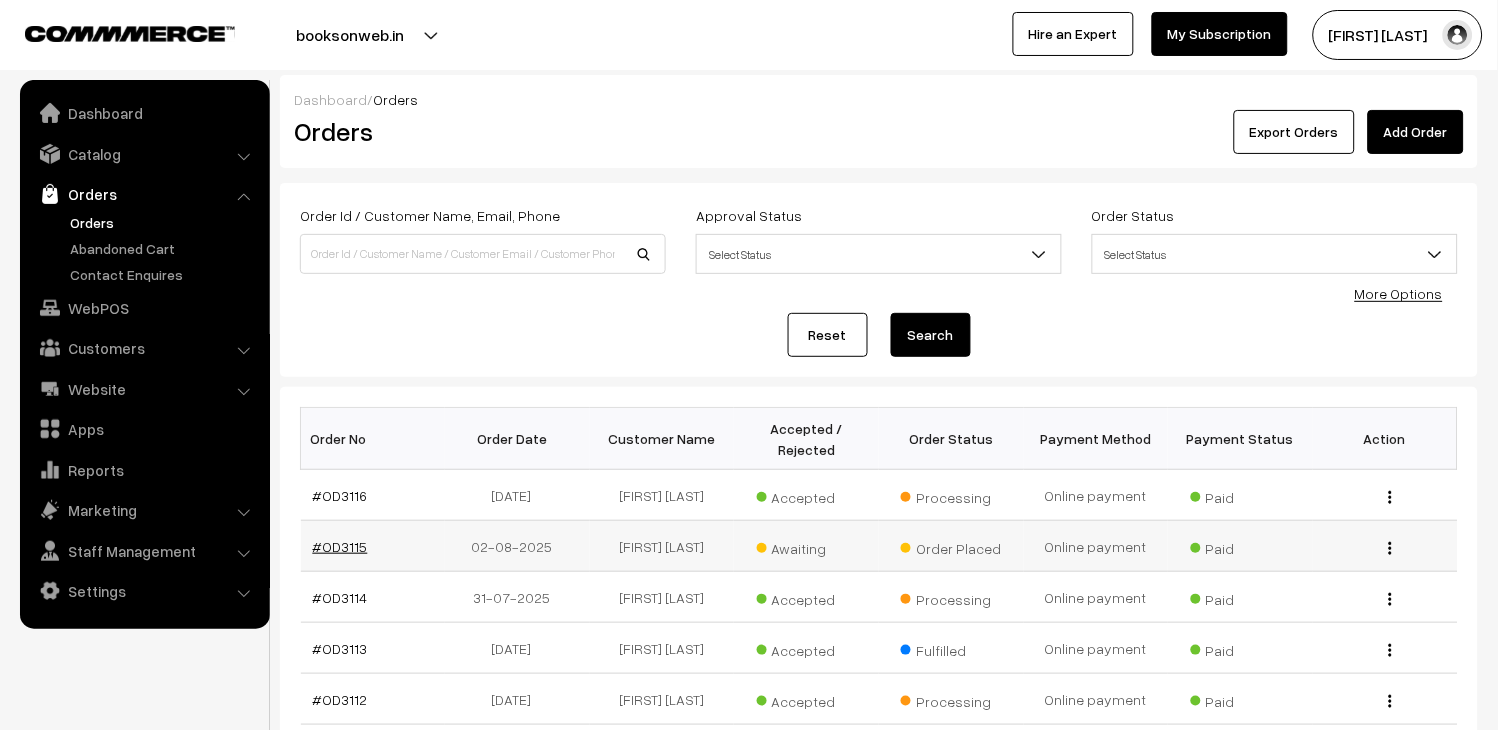 click on "#OD3115" at bounding box center [340, 546] 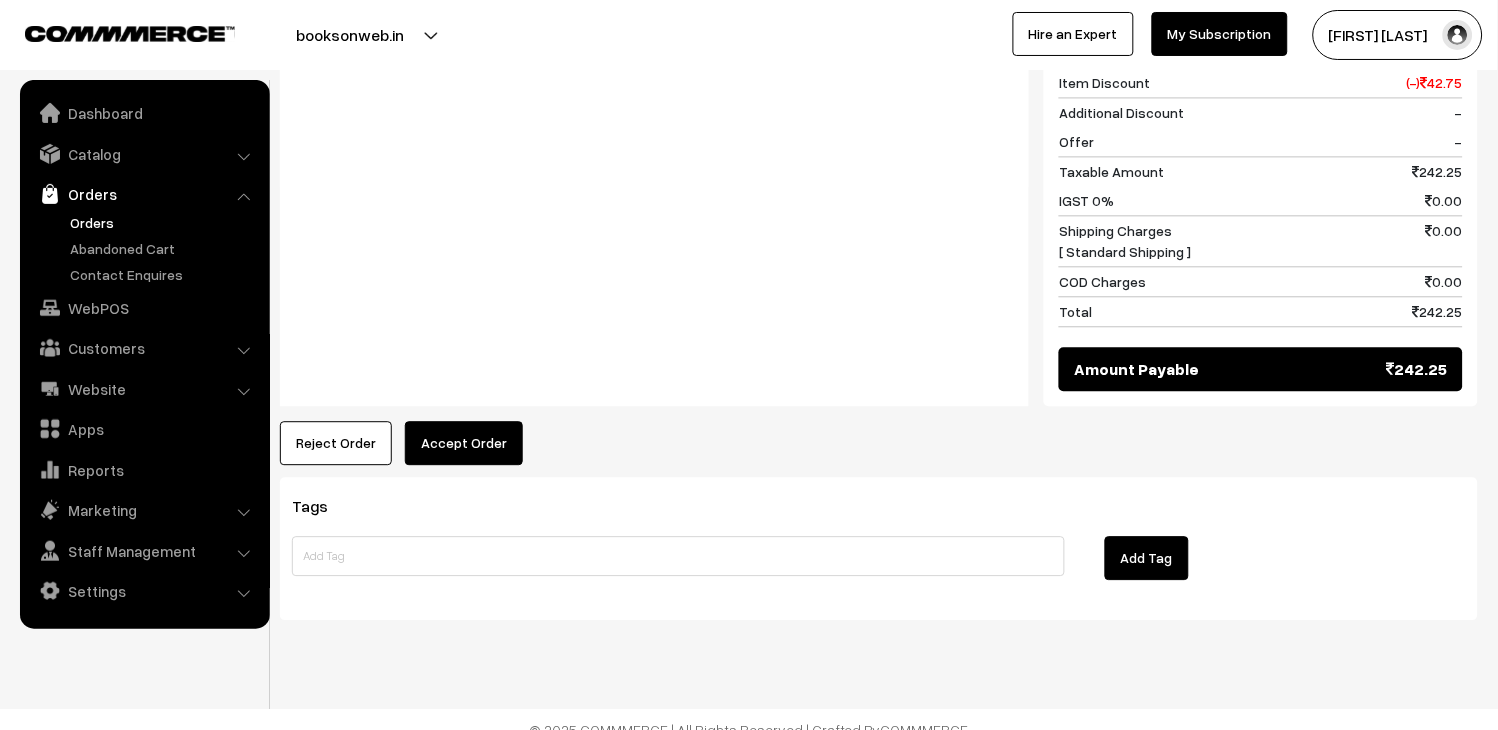 scroll, scrollTop: 927, scrollLeft: 0, axis: vertical 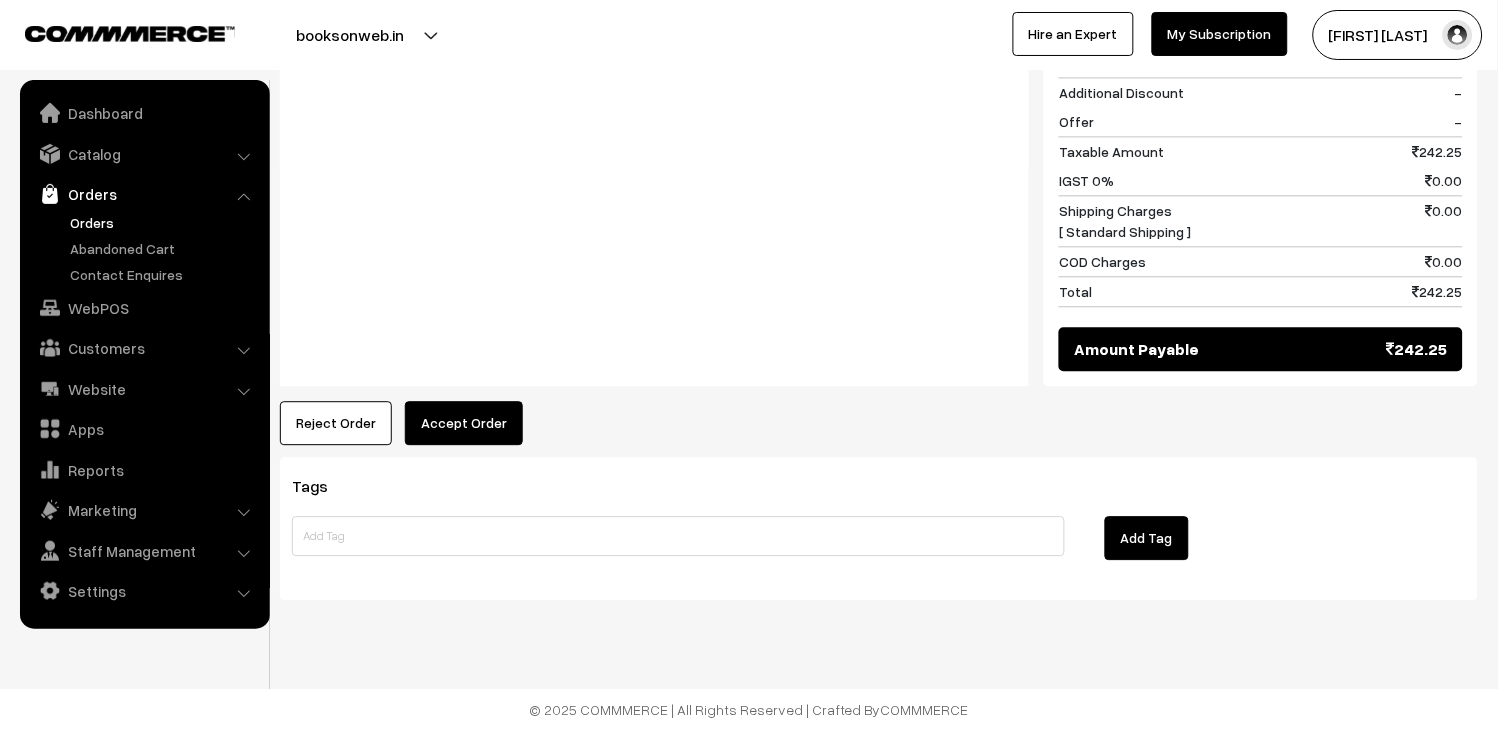 click on "Accept Order" at bounding box center [464, 423] 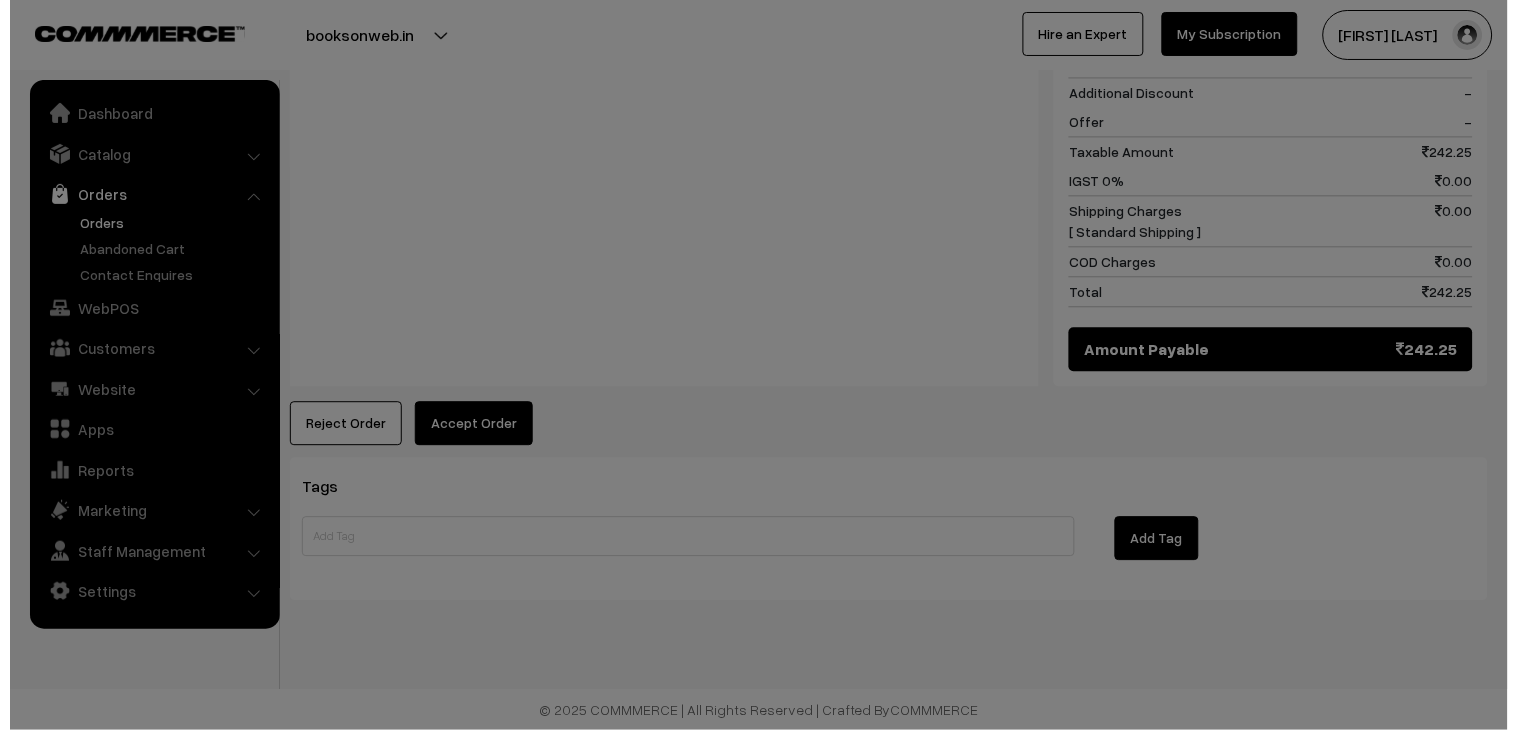 scroll, scrollTop: 930, scrollLeft: 0, axis: vertical 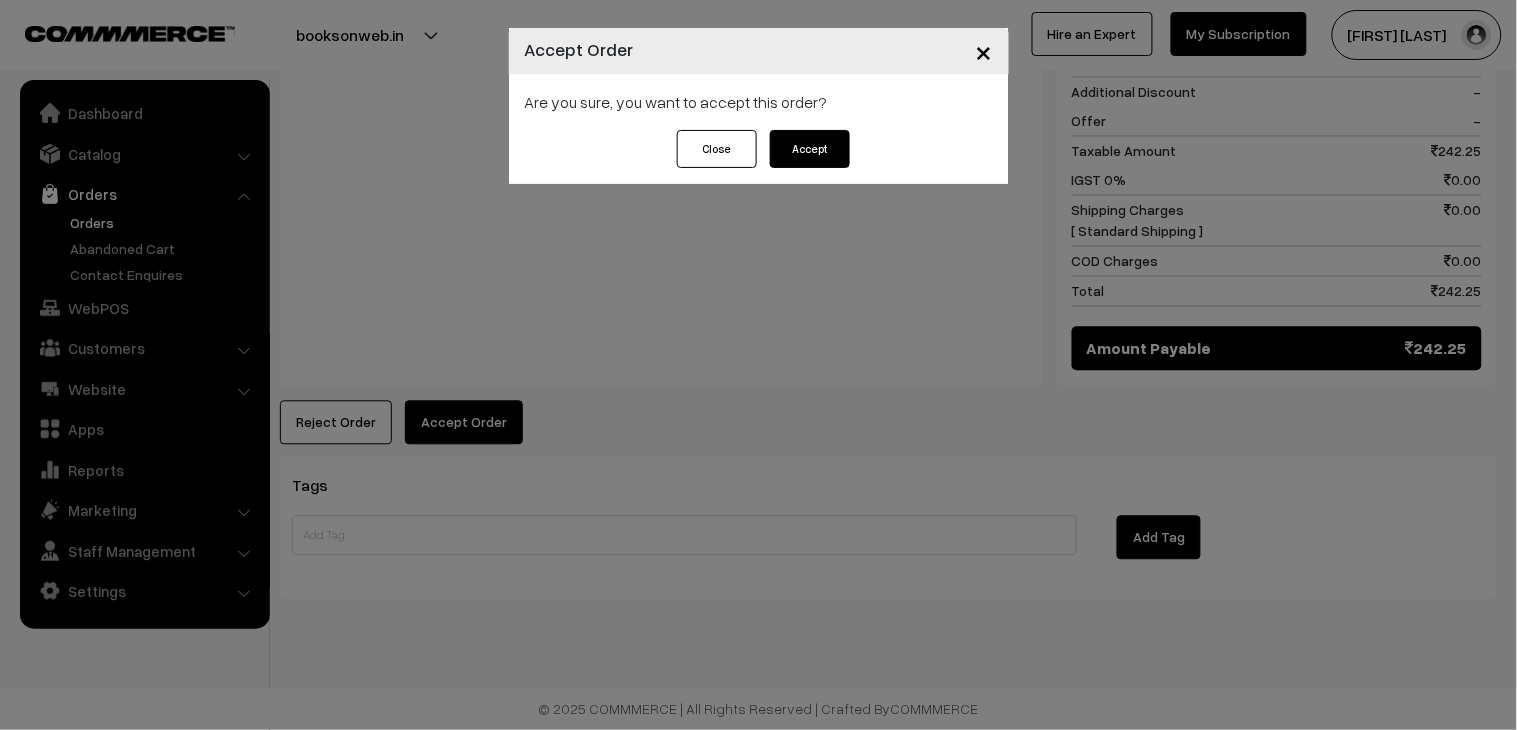 click on "Accept" at bounding box center (810, 149) 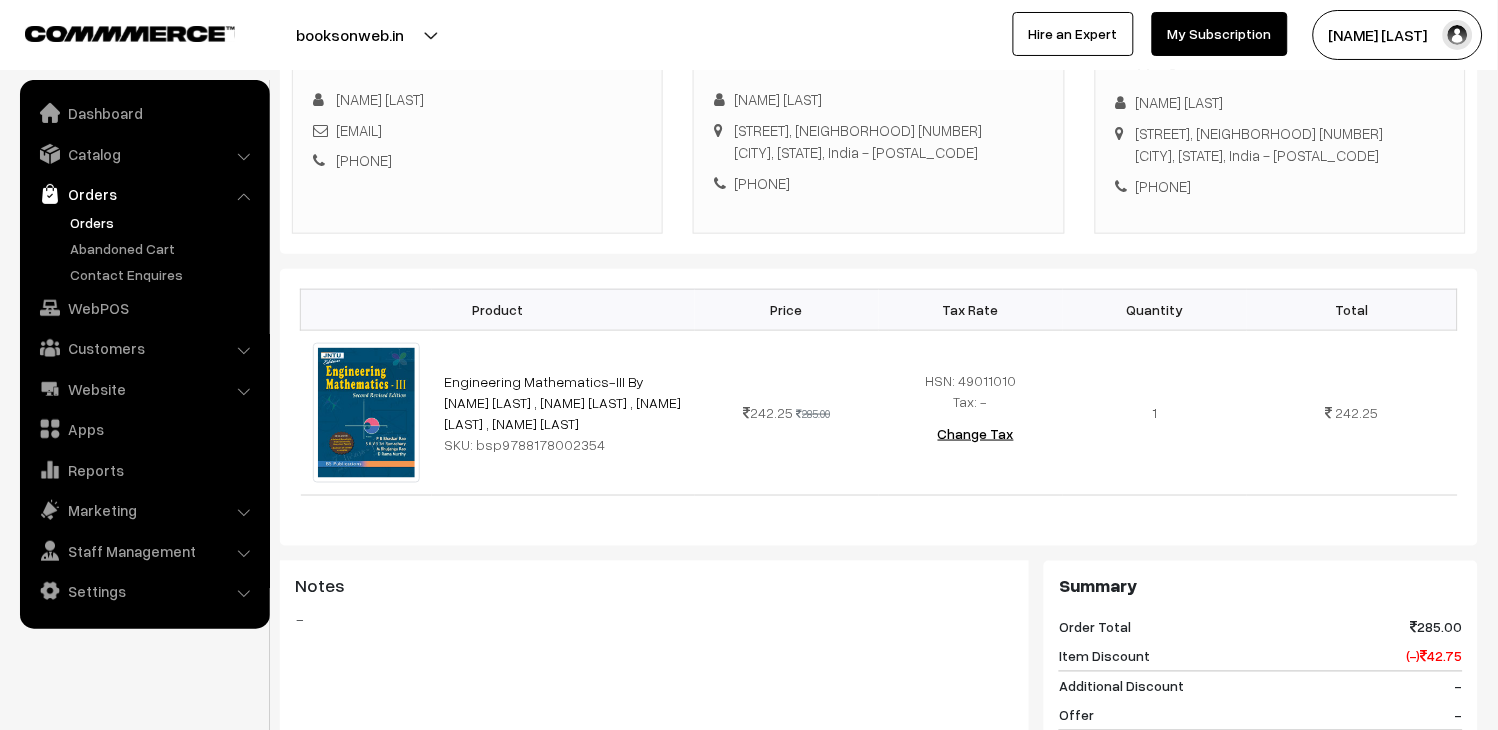 scroll, scrollTop: 1146, scrollLeft: 0, axis: vertical 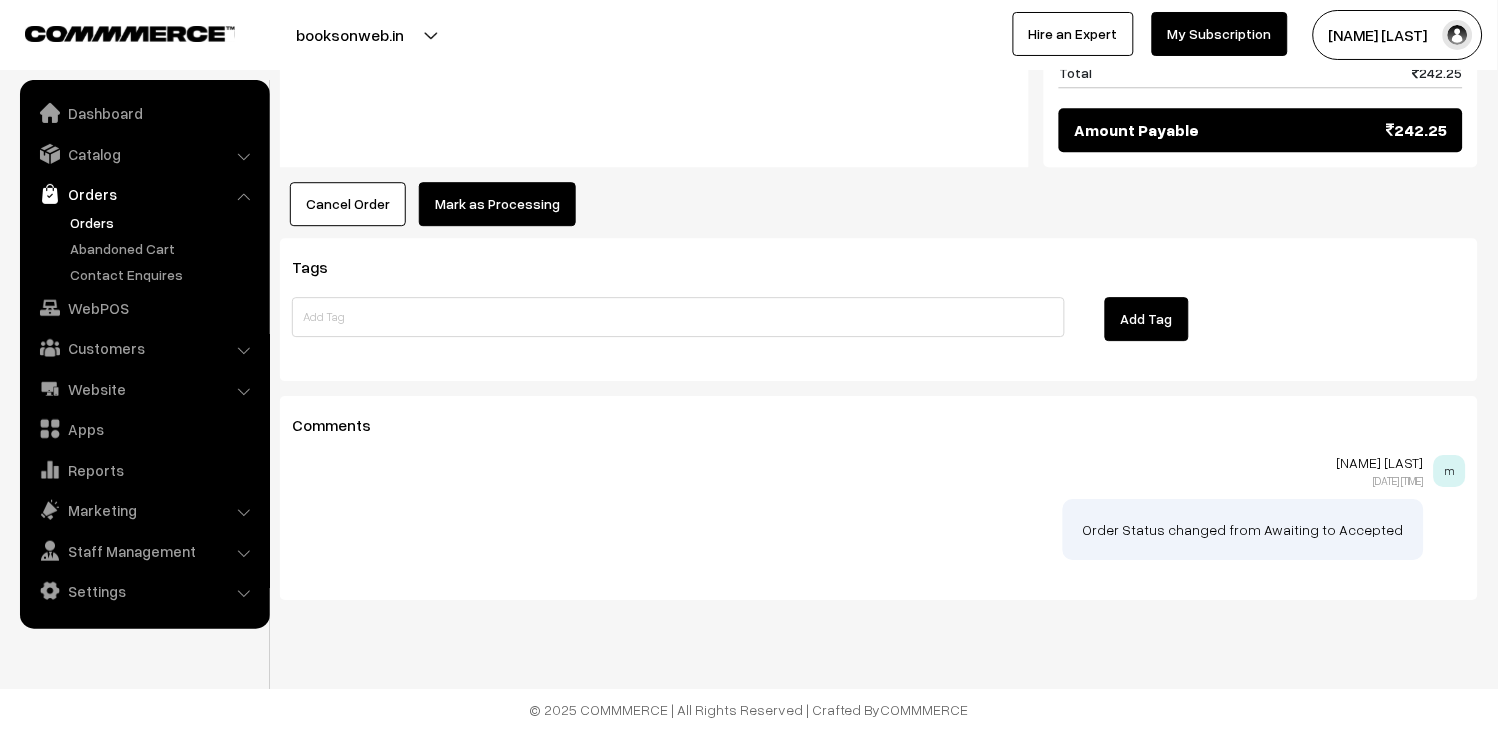 click on "Mark as Processing" at bounding box center [497, 204] 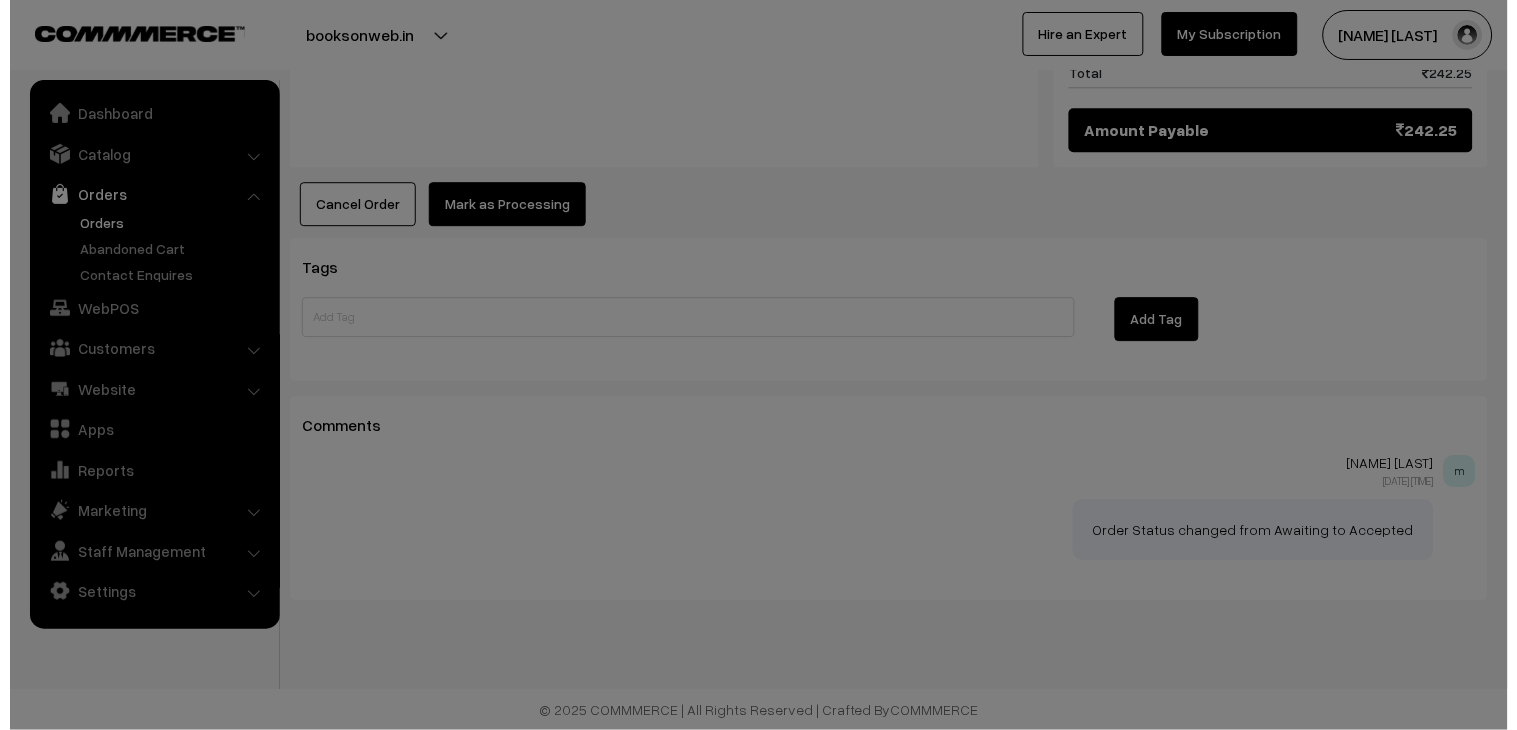 scroll, scrollTop: 1148, scrollLeft: 0, axis: vertical 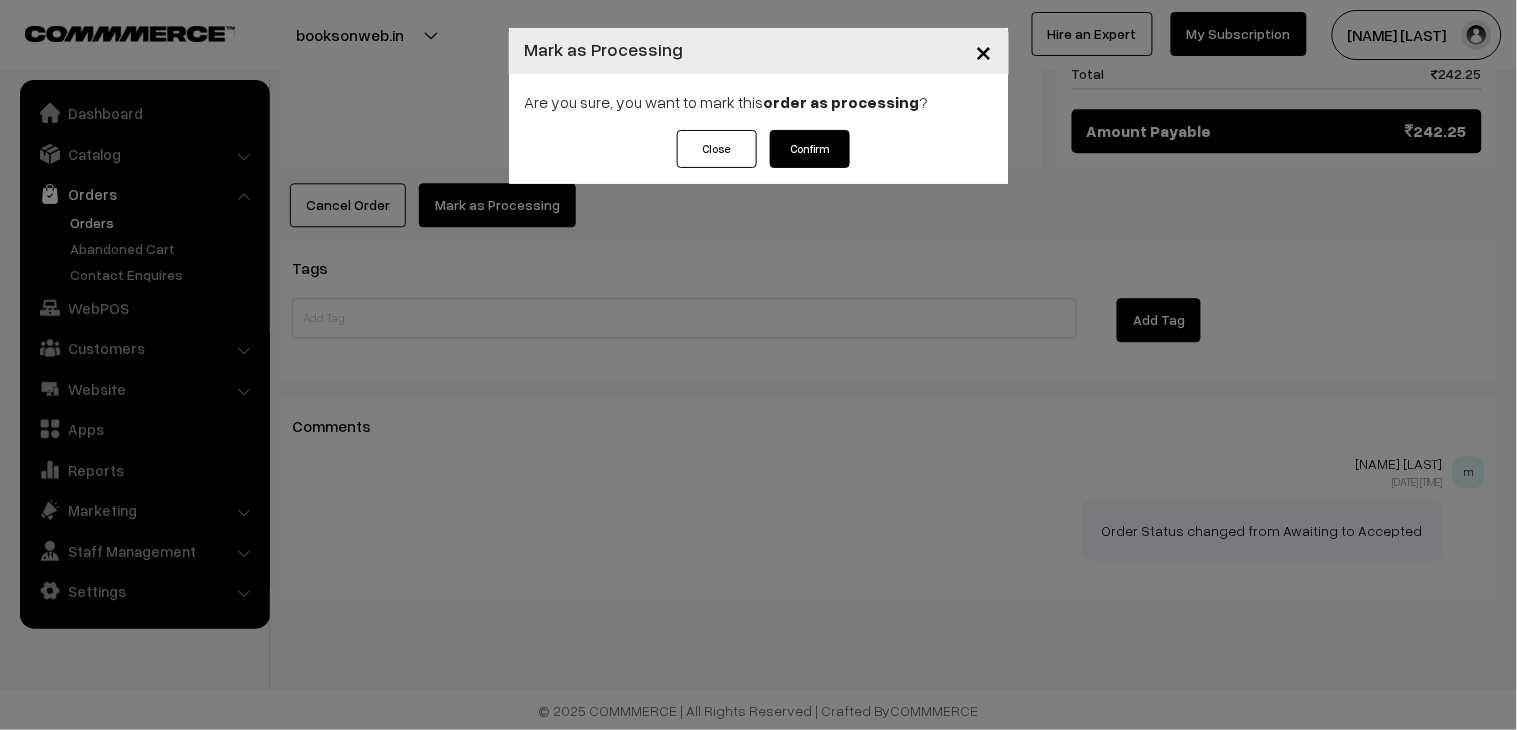 click on "Confirm" at bounding box center (810, 149) 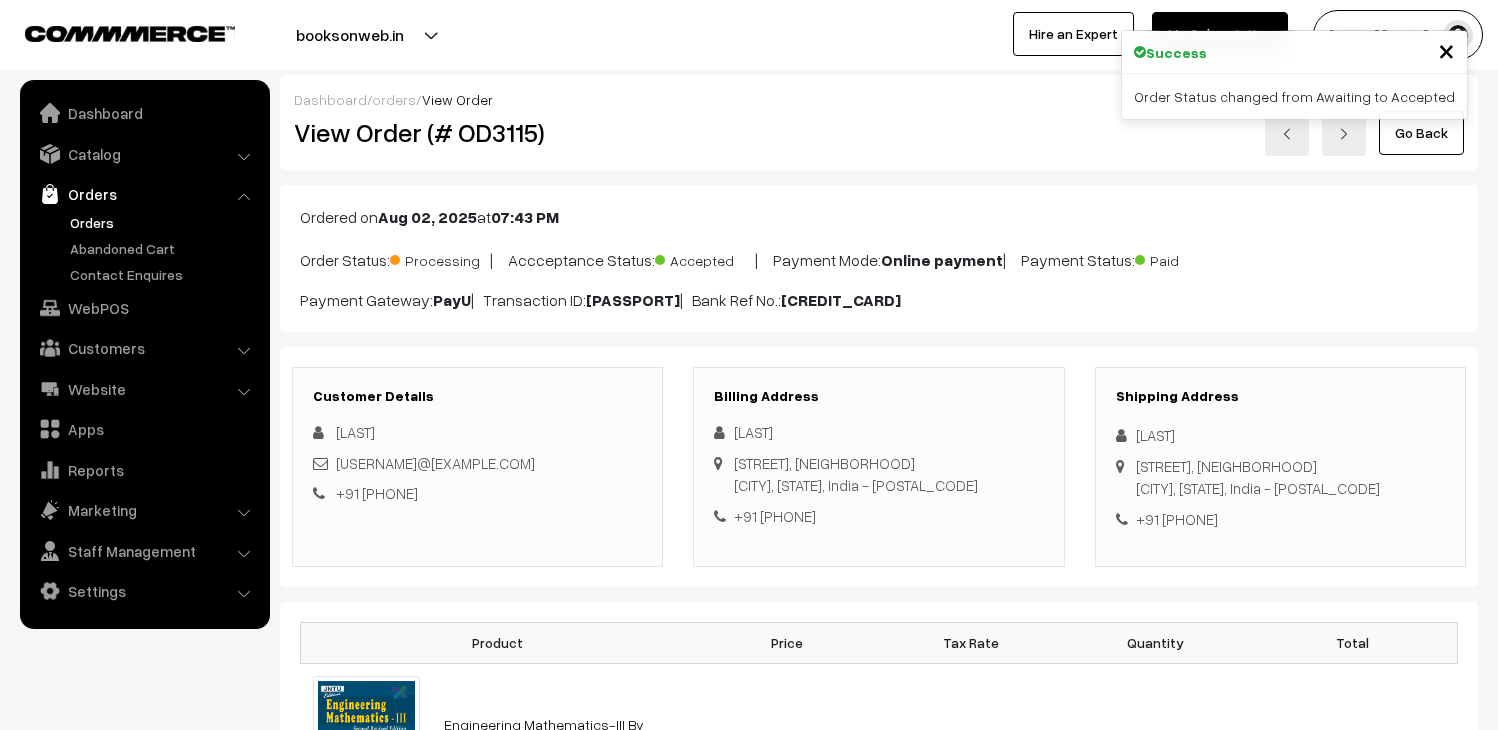 scroll, scrollTop: 0, scrollLeft: 0, axis: both 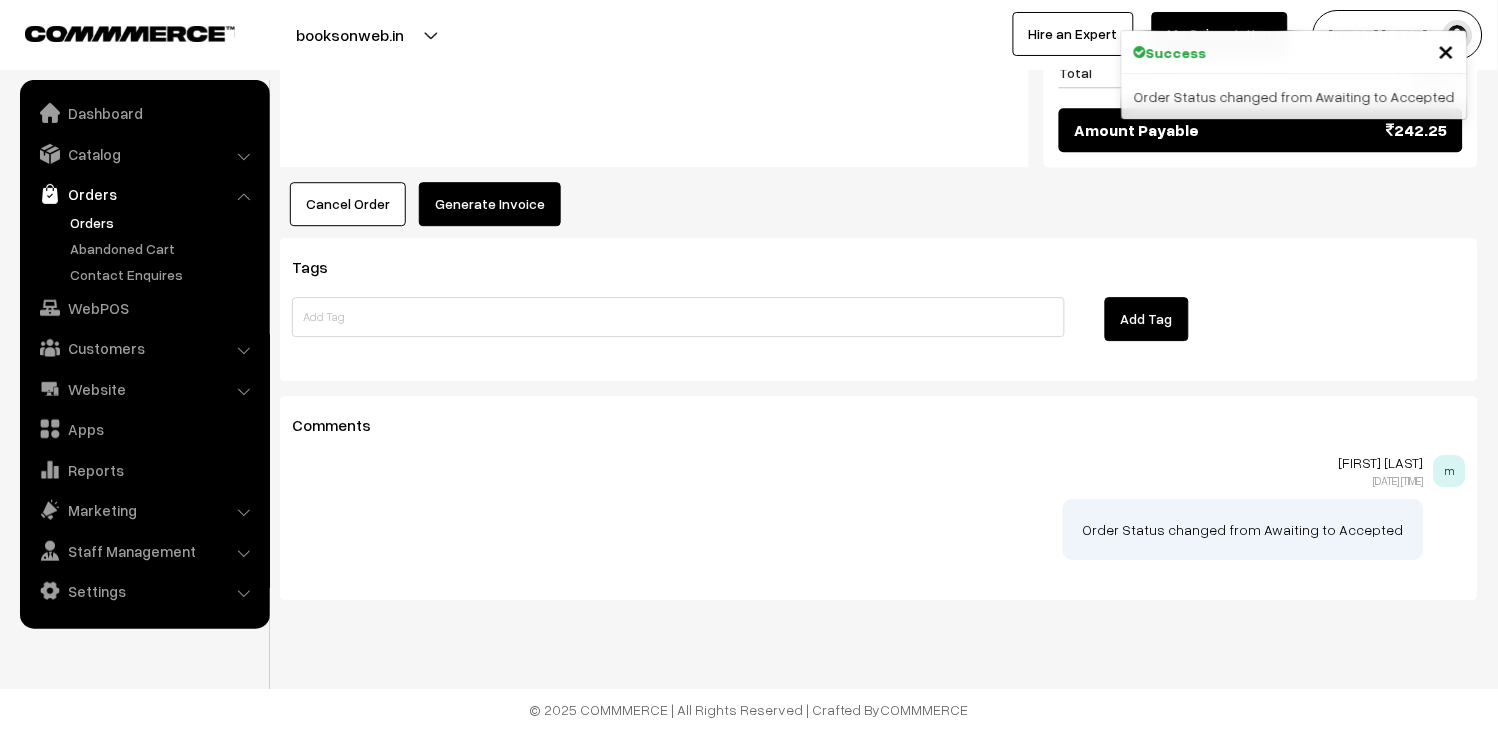 click on "Generate Invoice" at bounding box center [490, 204] 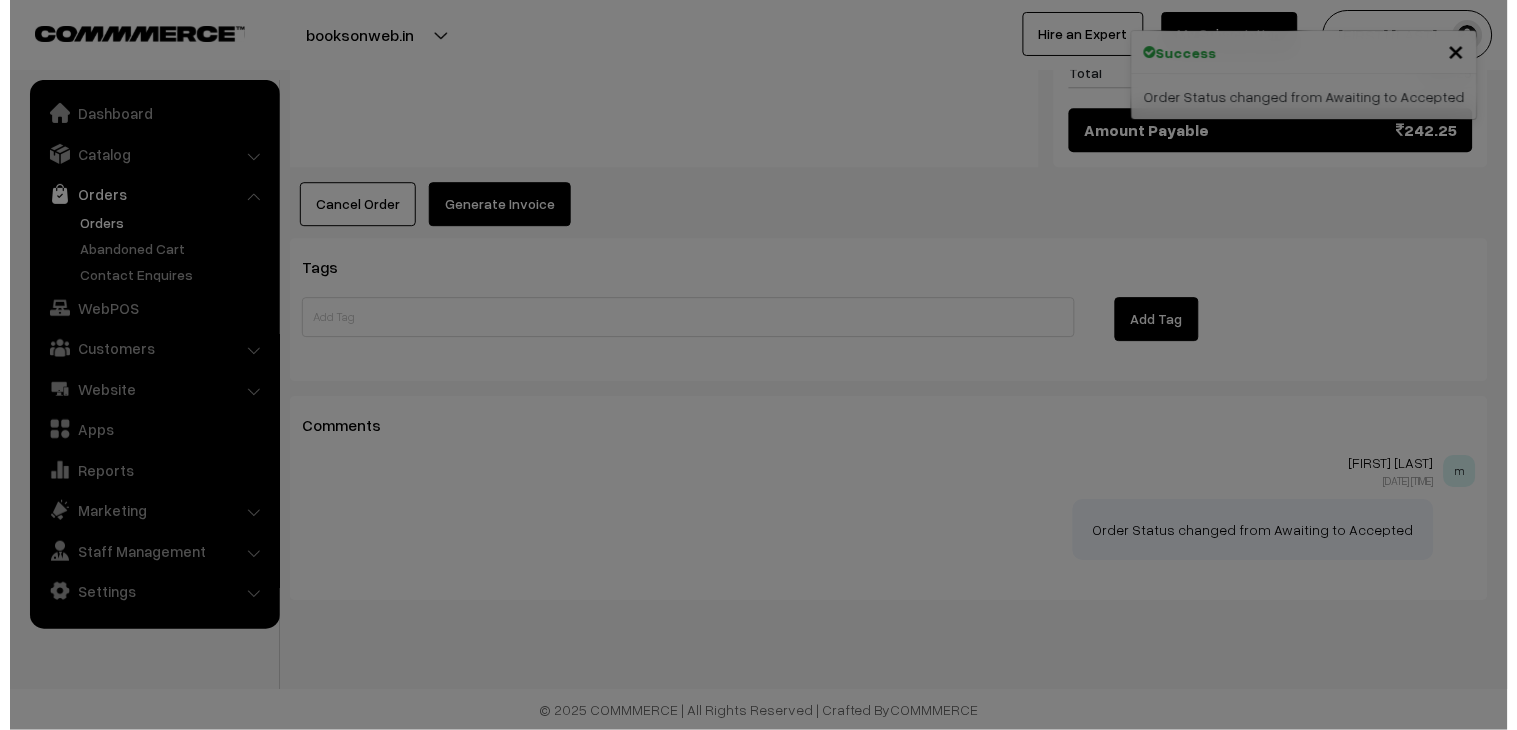 scroll, scrollTop: 1148, scrollLeft: 0, axis: vertical 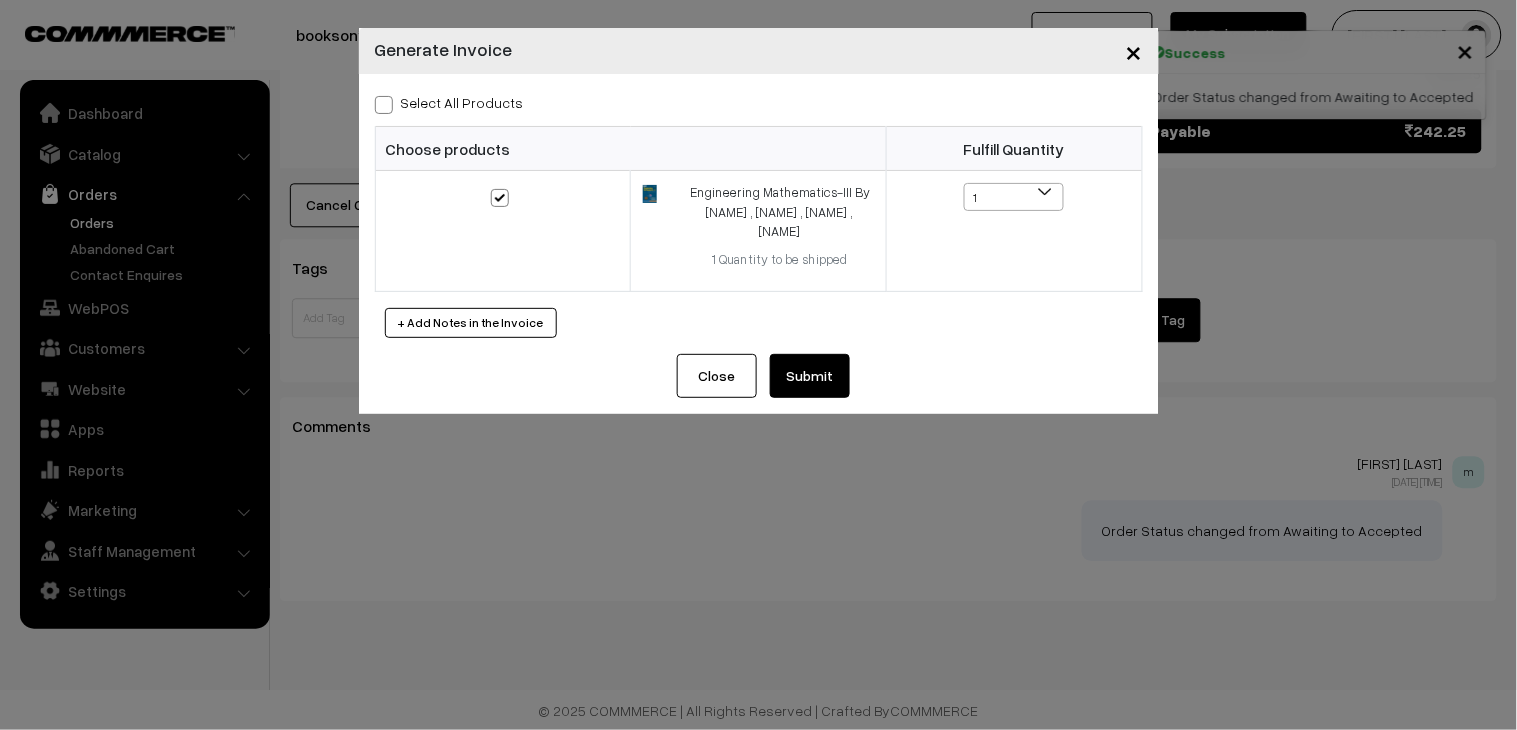 click on "Submit" at bounding box center [810, 376] 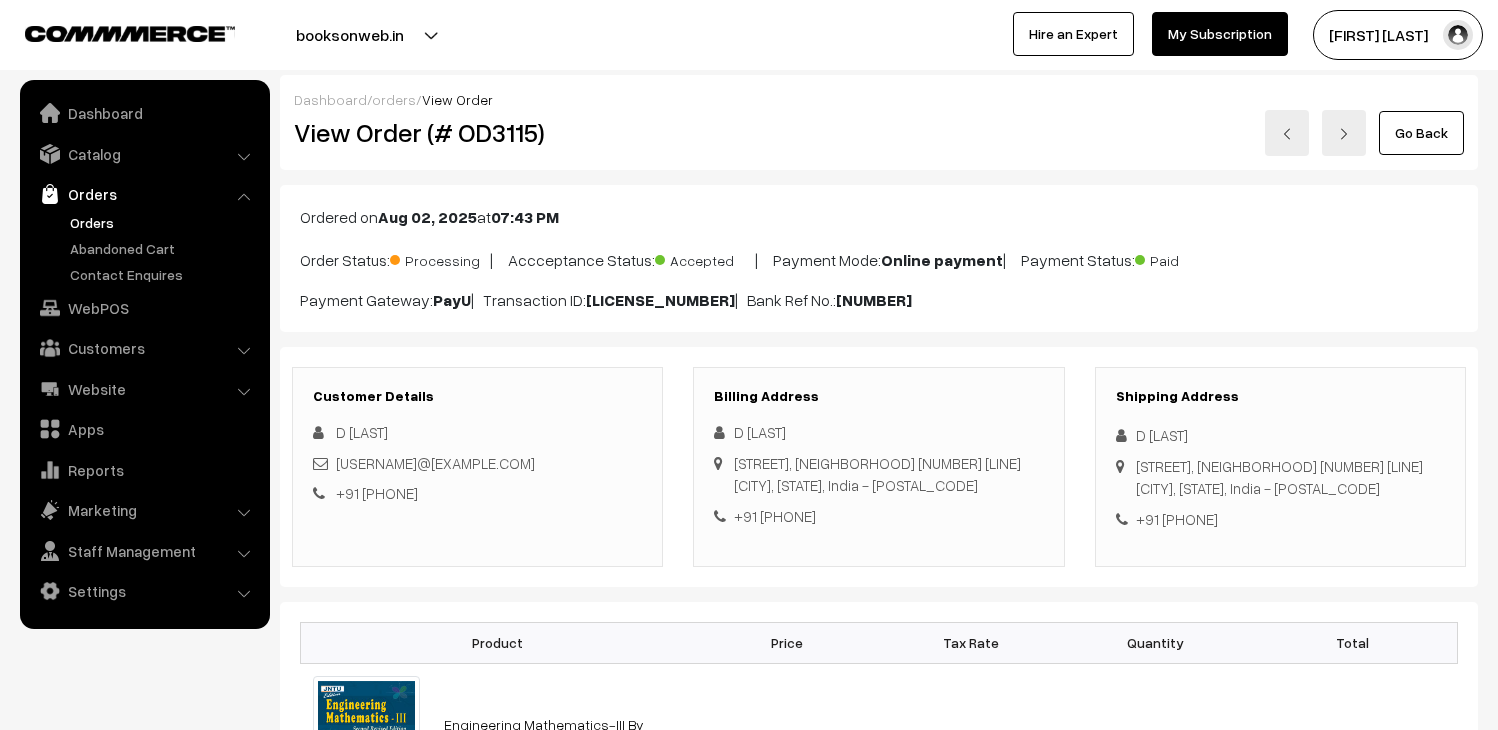 scroll, scrollTop: 1145, scrollLeft: 0, axis: vertical 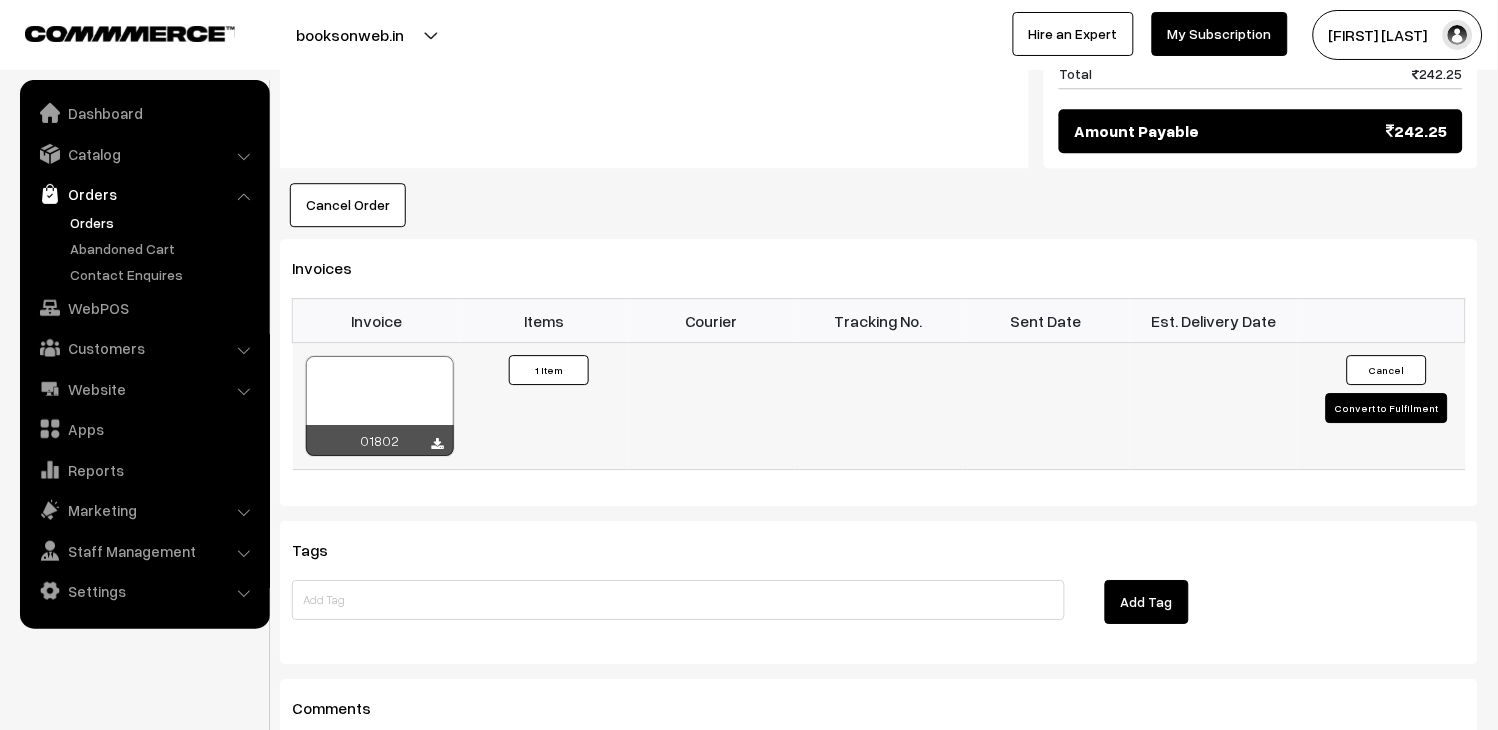 click at bounding box center (380, 406) 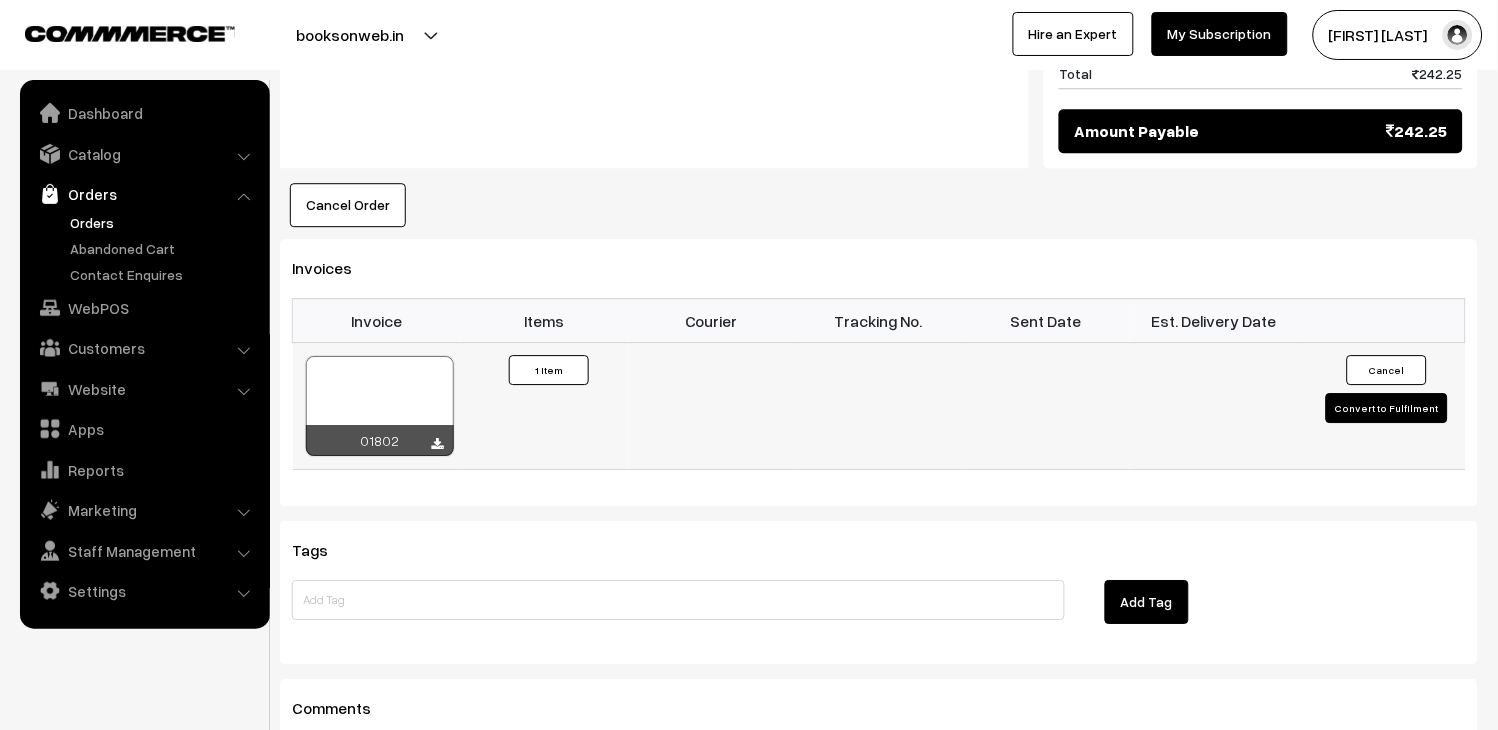 scroll, scrollTop: 1148, scrollLeft: 0, axis: vertical 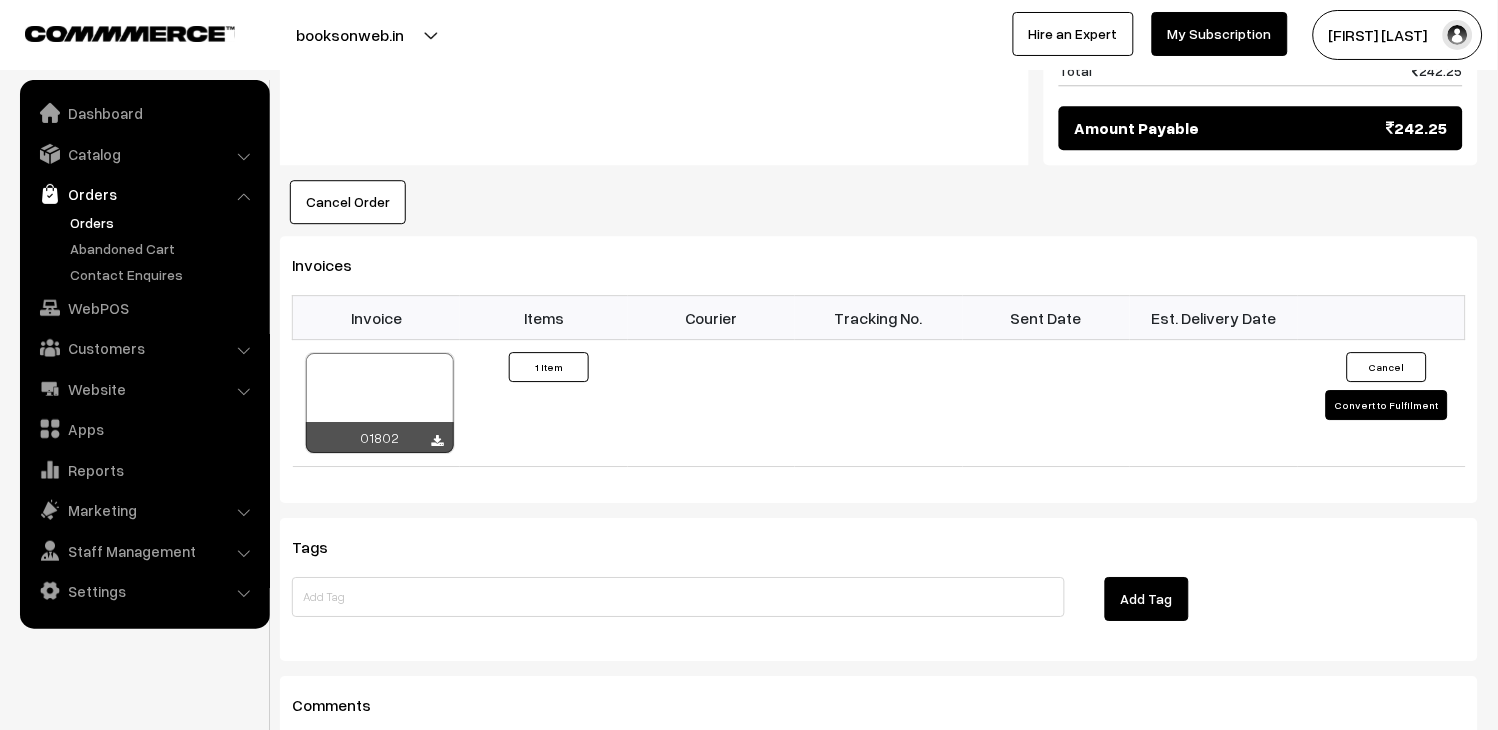click on "Orders" at bounding box center (164, 222) 